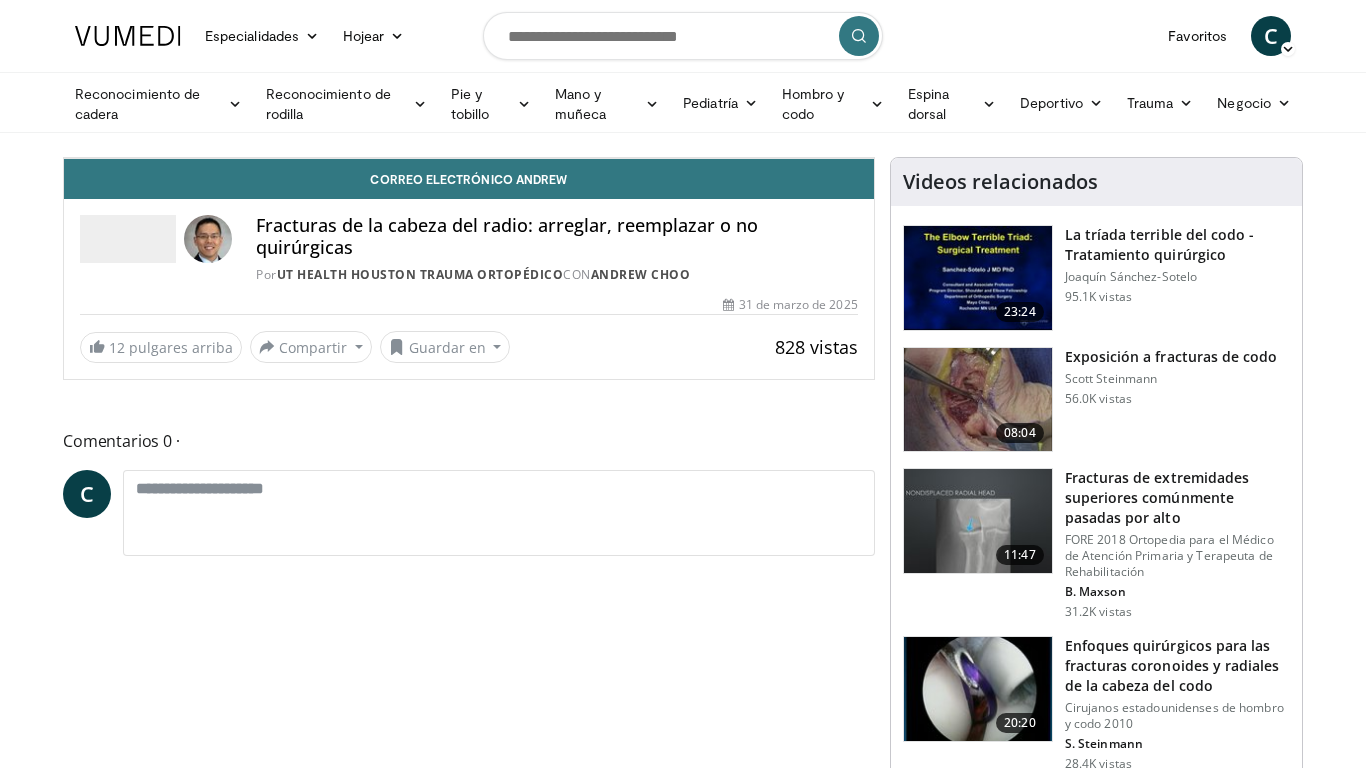 scroll, scrollTop: 200, scrollLeft: 0, axis: vertical 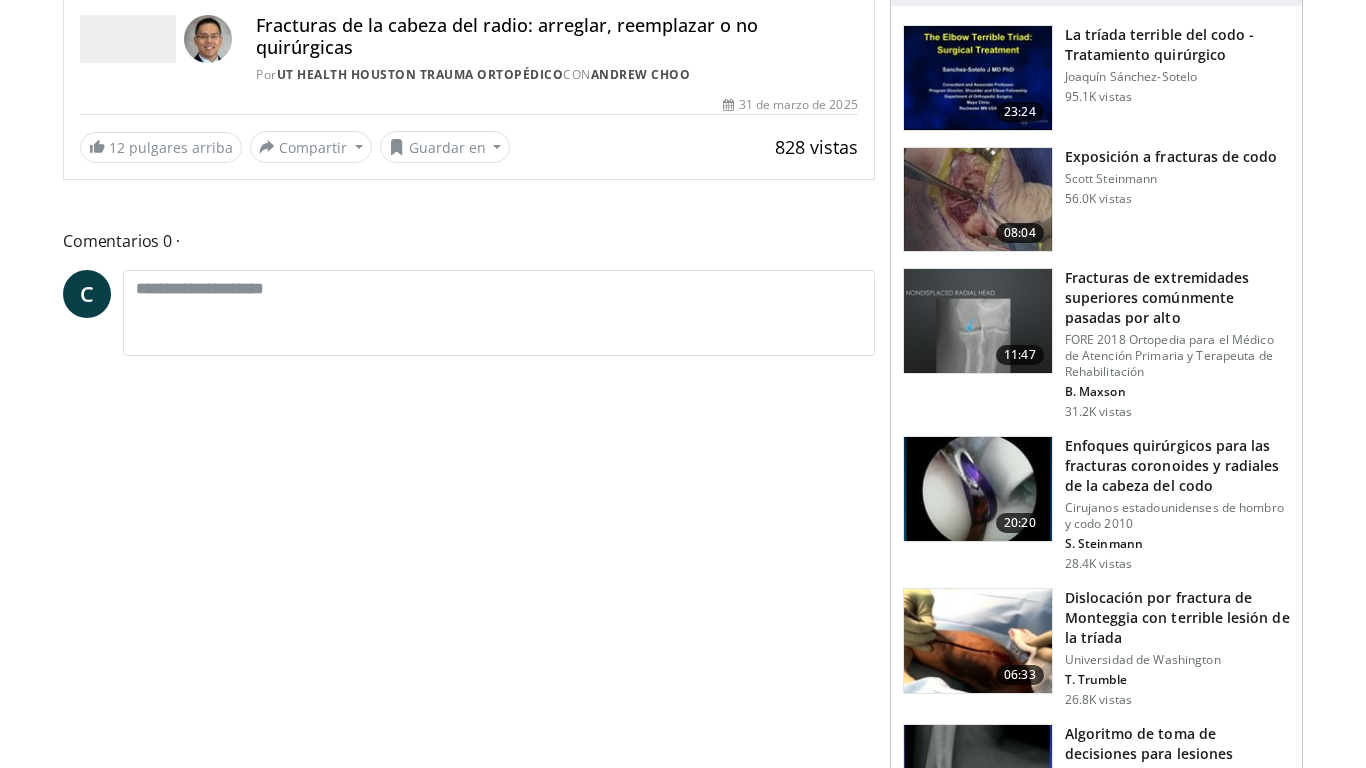 click at bounding box center [469, -42] 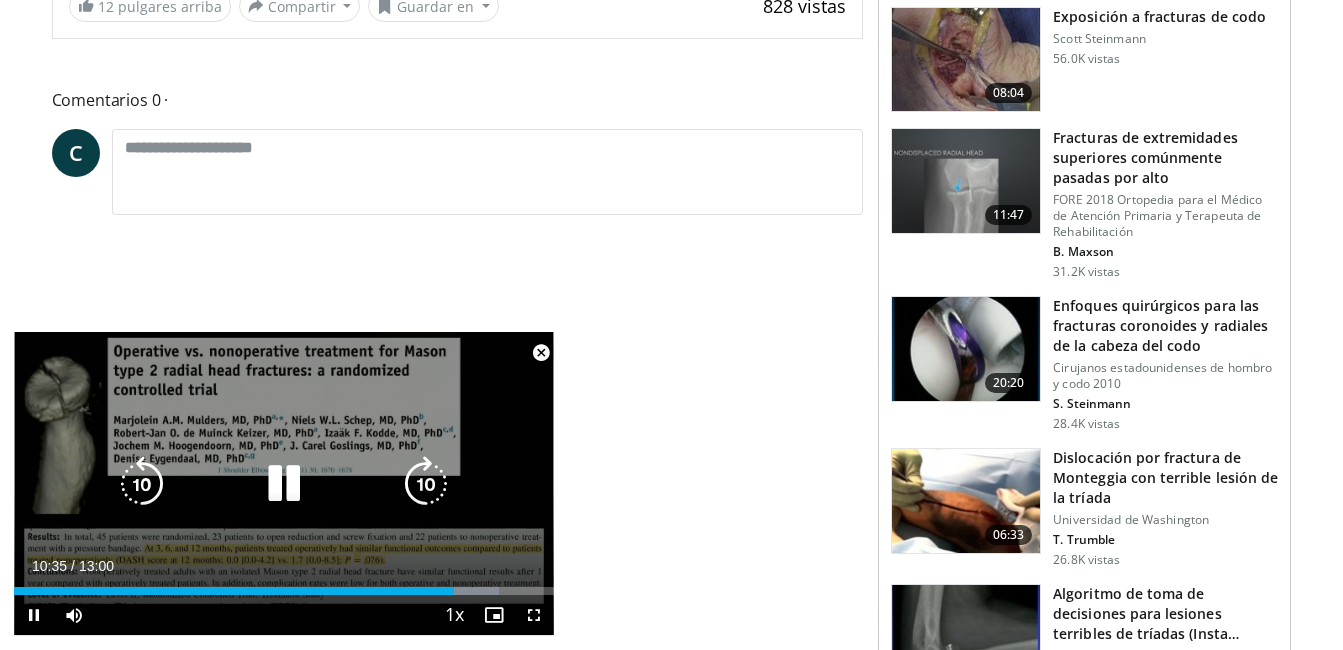 scroll, scrollTop: 400, scrollLeft: 0, axis: vertical 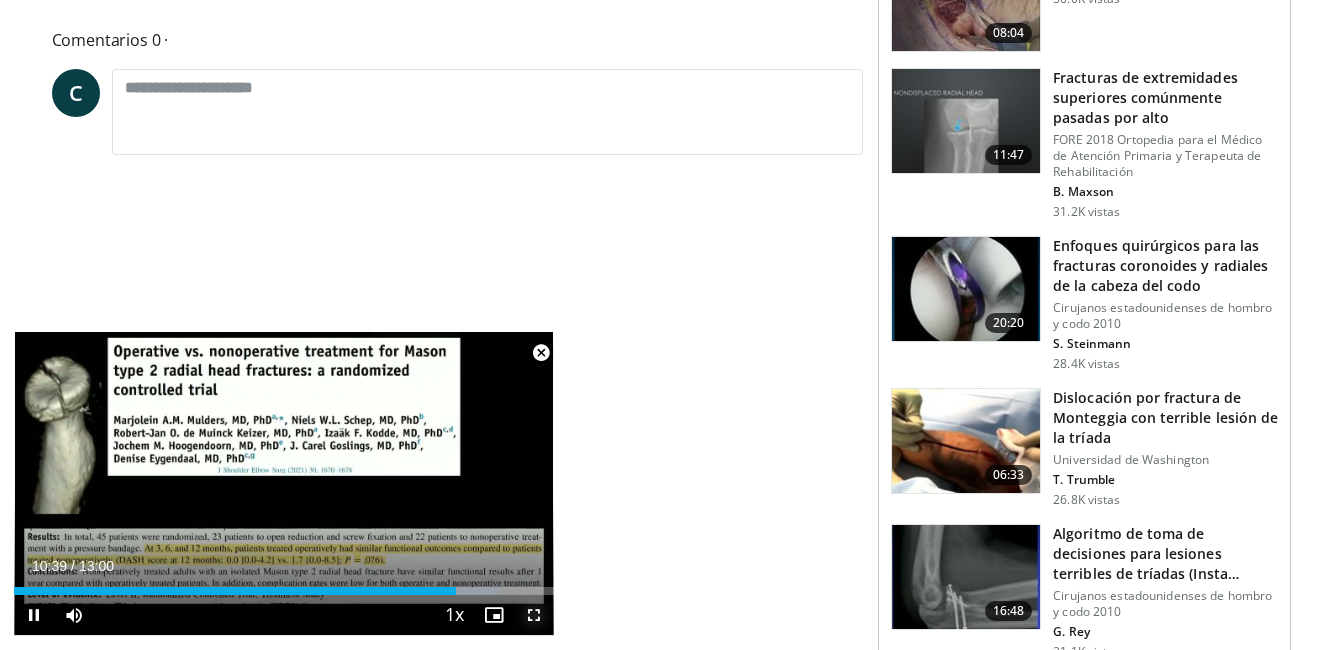 click at bounding box center (534, 615) 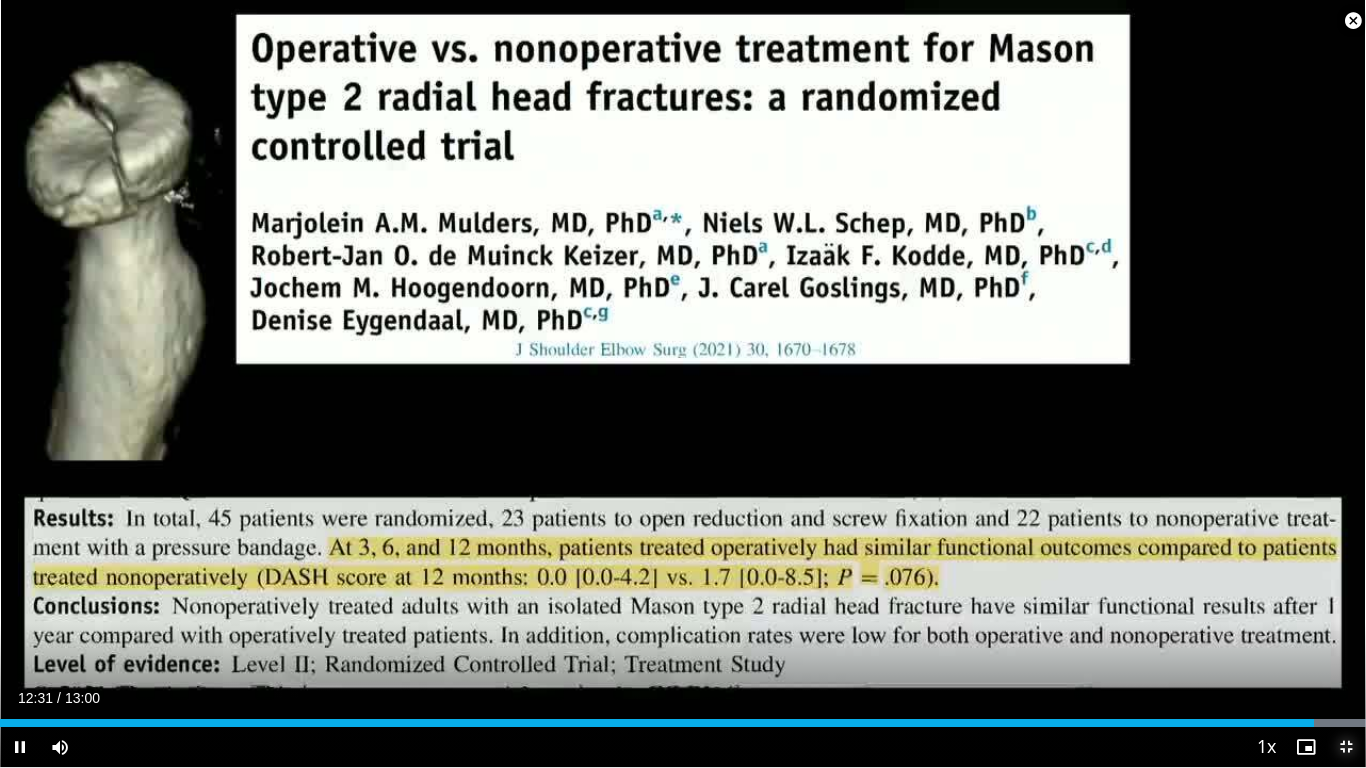 click at bounding box center (1346, 747) 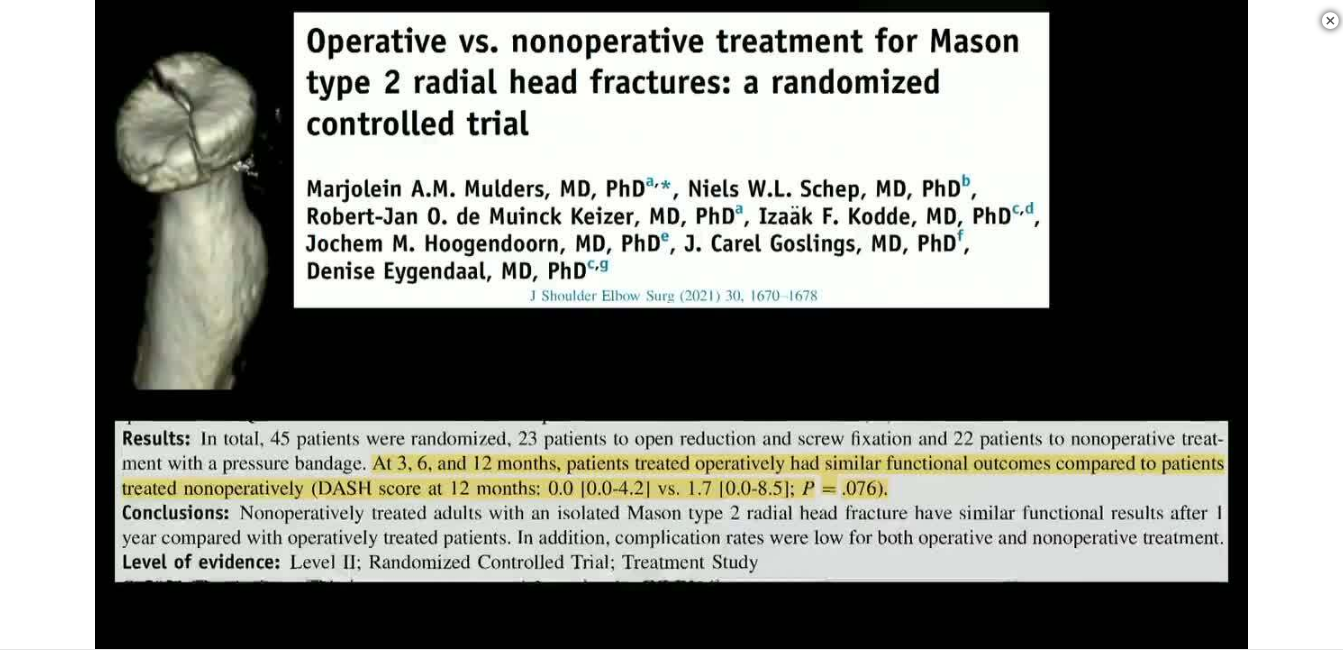 scroll, scrollTop: 300, scrollLeft: 0, axis: vertical 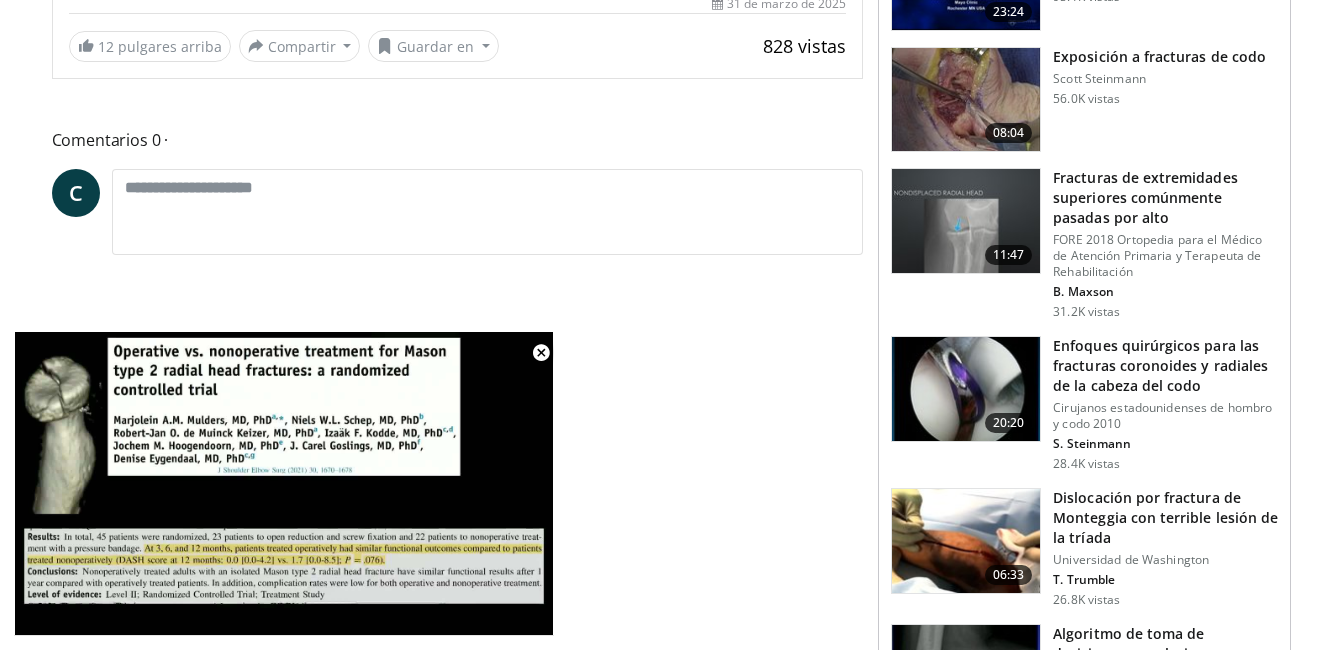 click at bounding box center [966, 221] 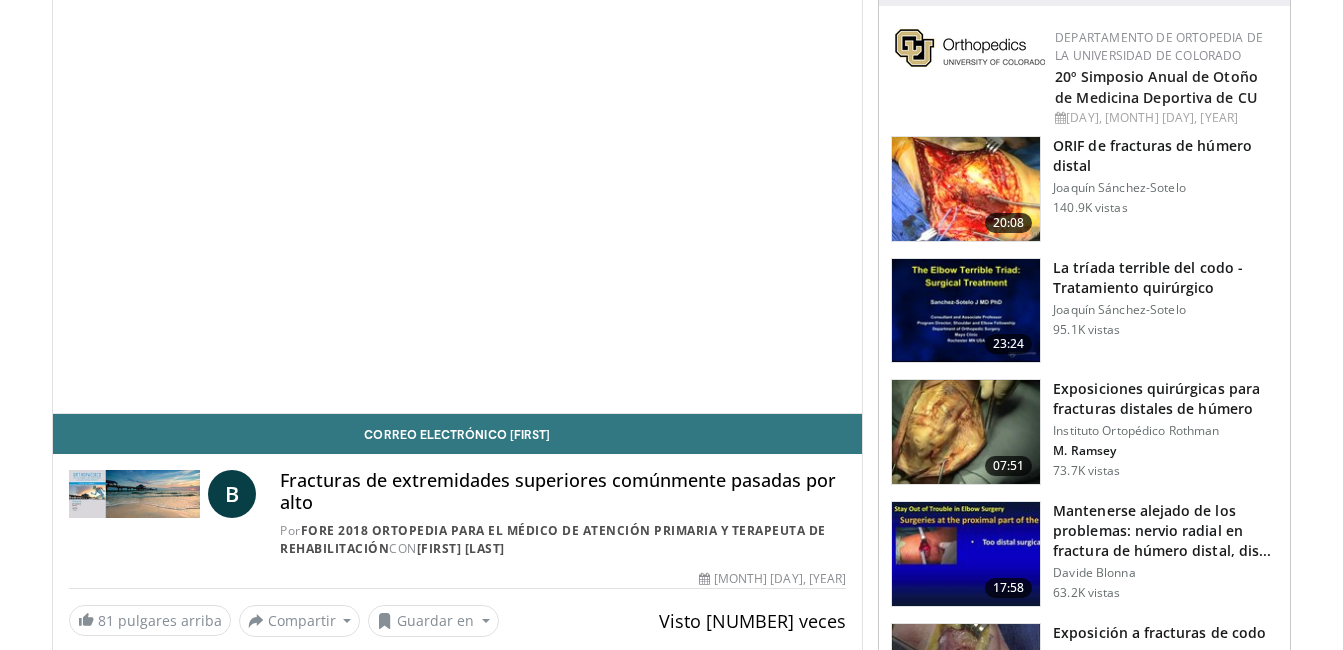 scroll, scrollTop: 456, scrollLeft: 0, axis: vertical 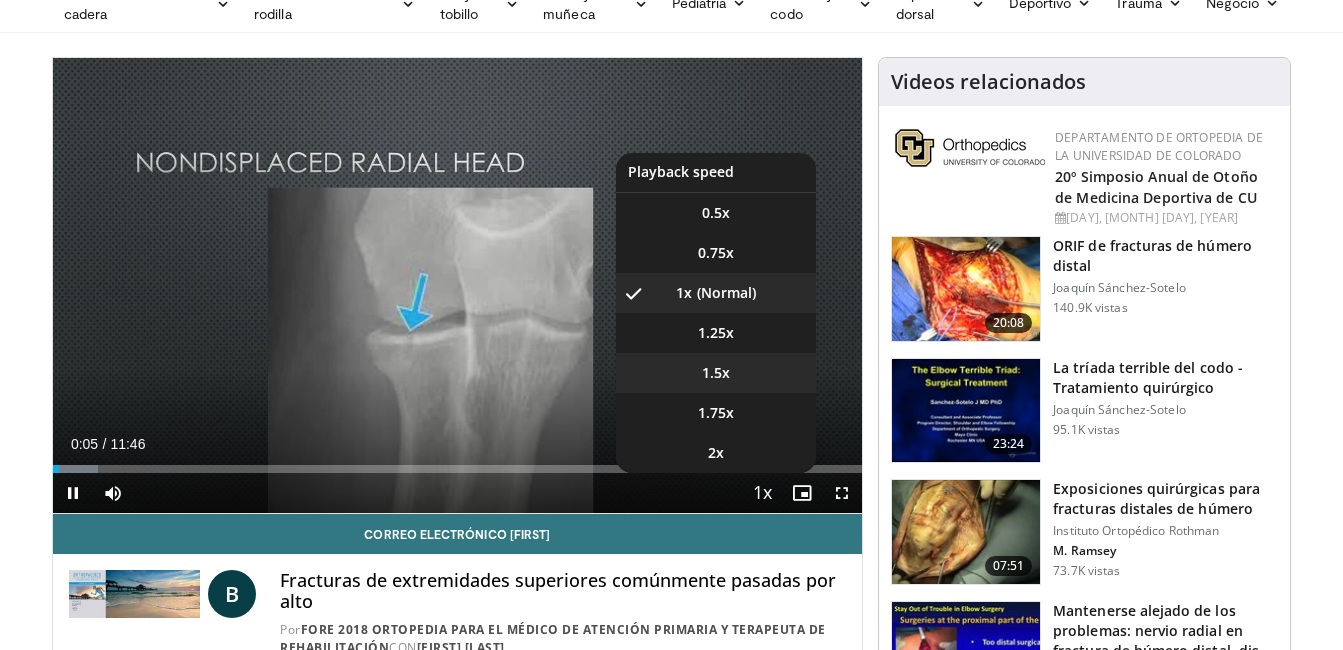 click on "1.5x" at bounding box center (716, 373) 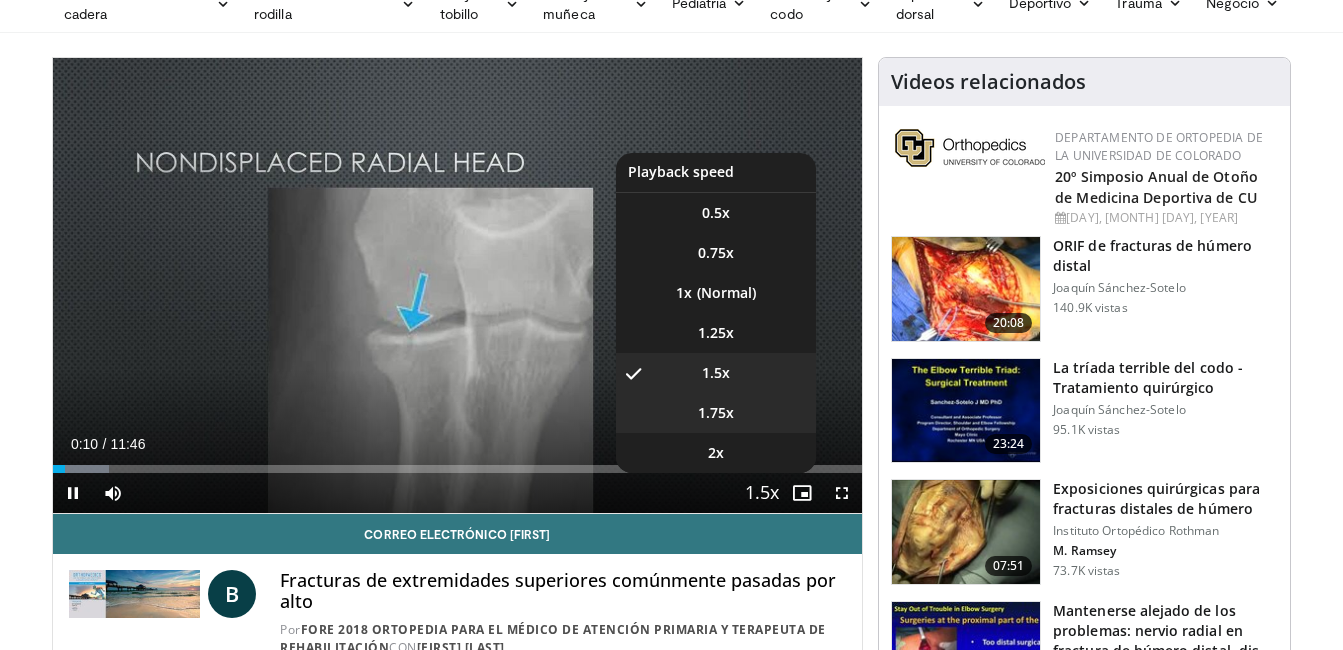 click on "1.75x" at bounding box center (716, 413) 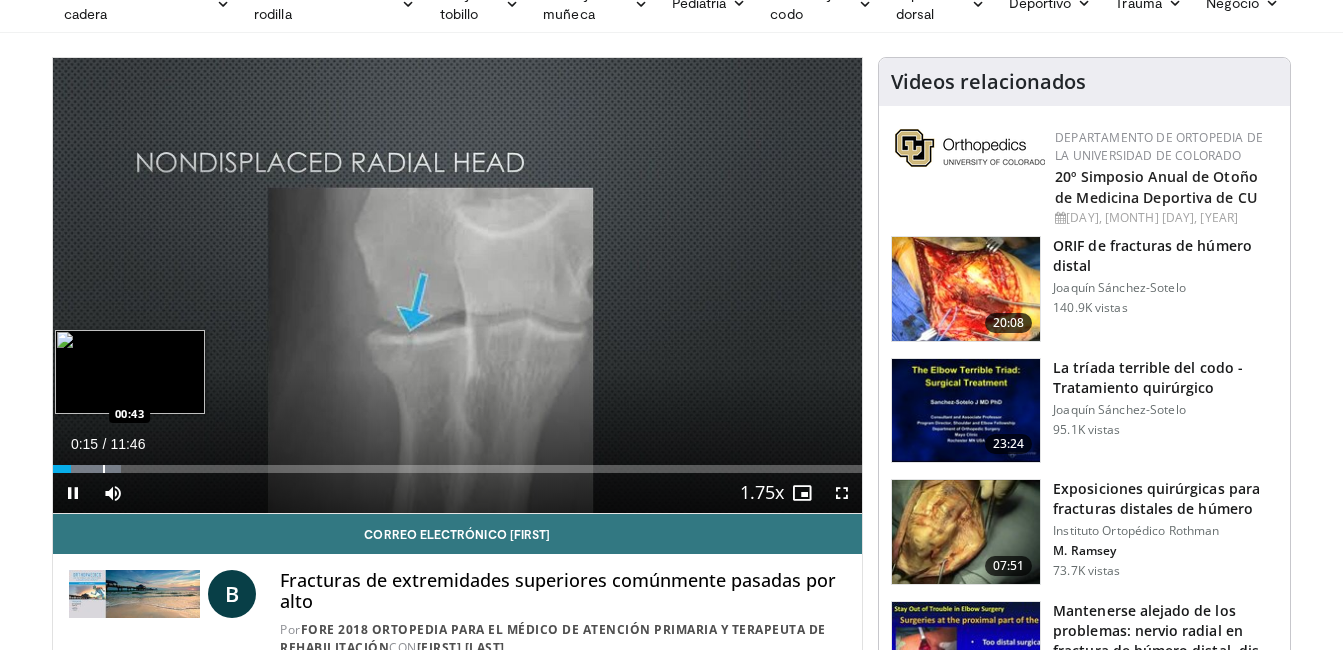 click on "Loaded :  8.42% 00:15 00:43" at bounding box center (458, 469) 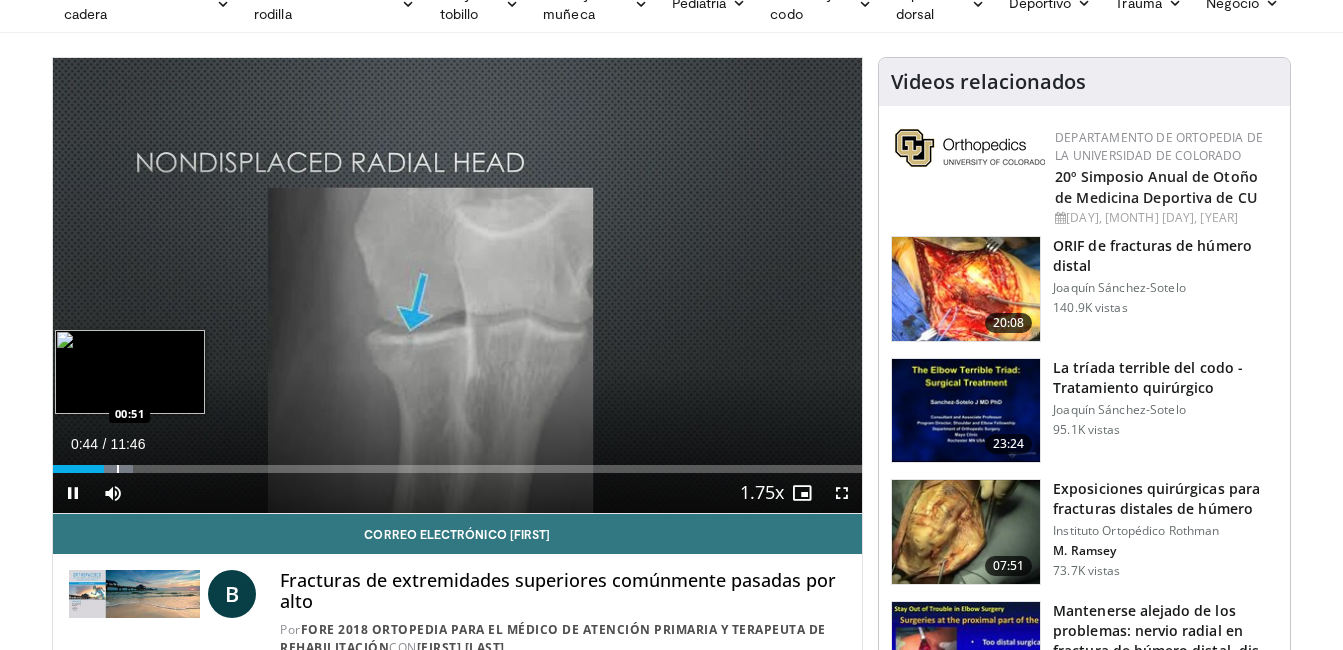 click on "Loaded :  9.92% 00:44 00:51" at bounding box center (458, 463) 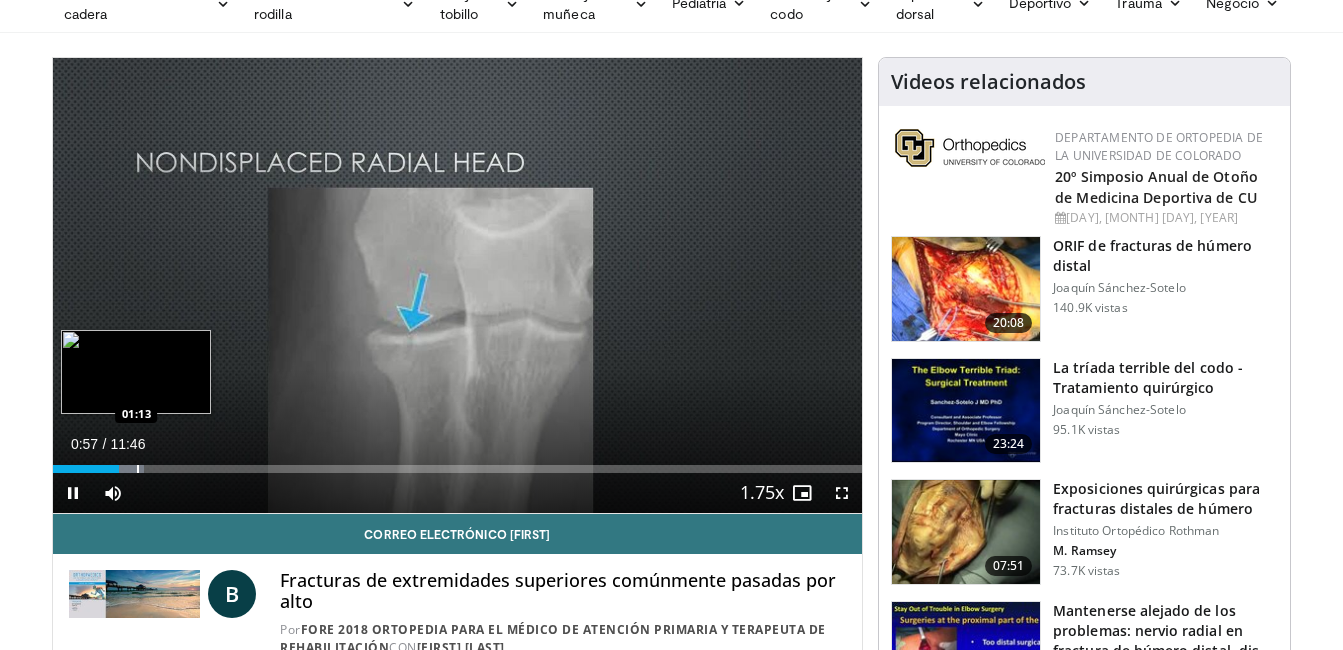click at bounding box center (138, 469) 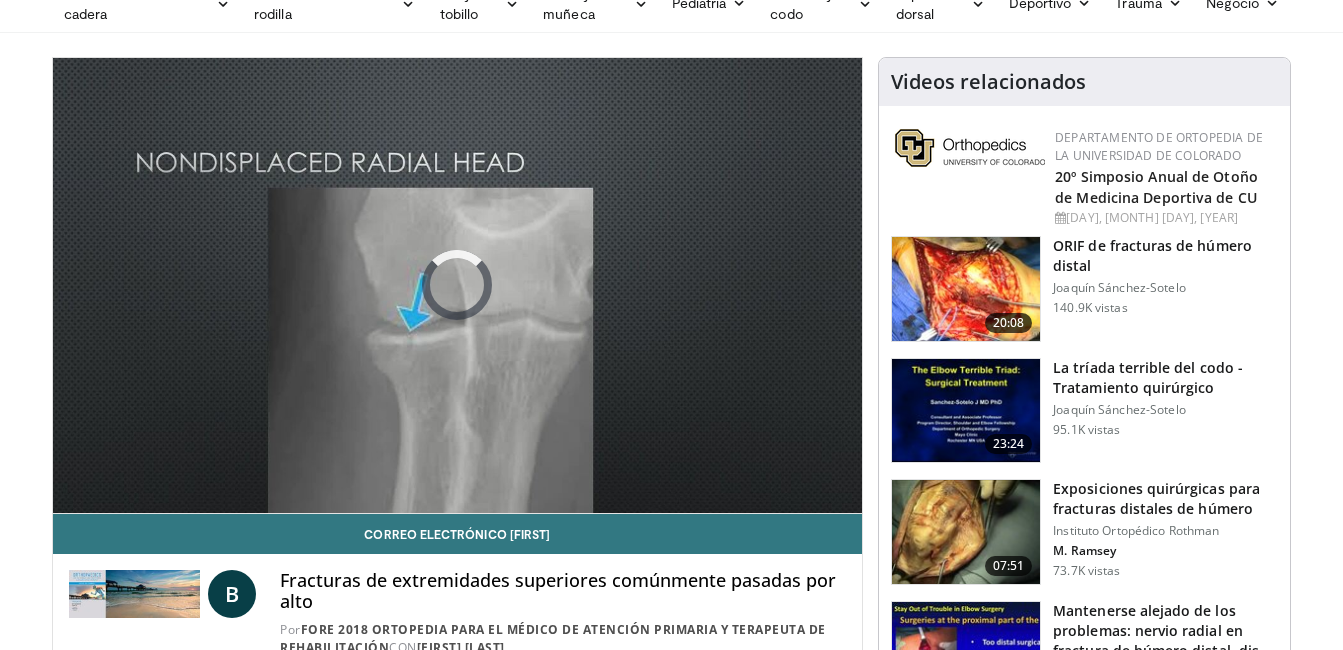 click on "10 seconds
Tap to unmute" at bounding box center [458, 285] 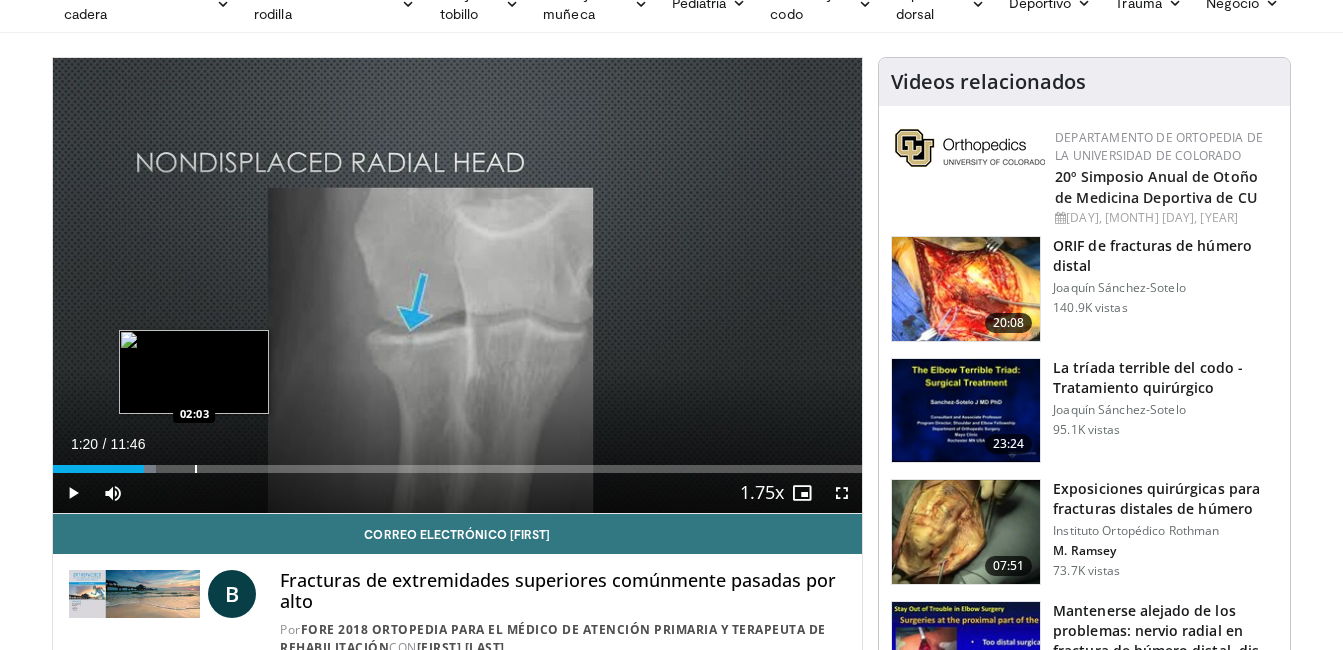 click at bounding box center [196, 469] 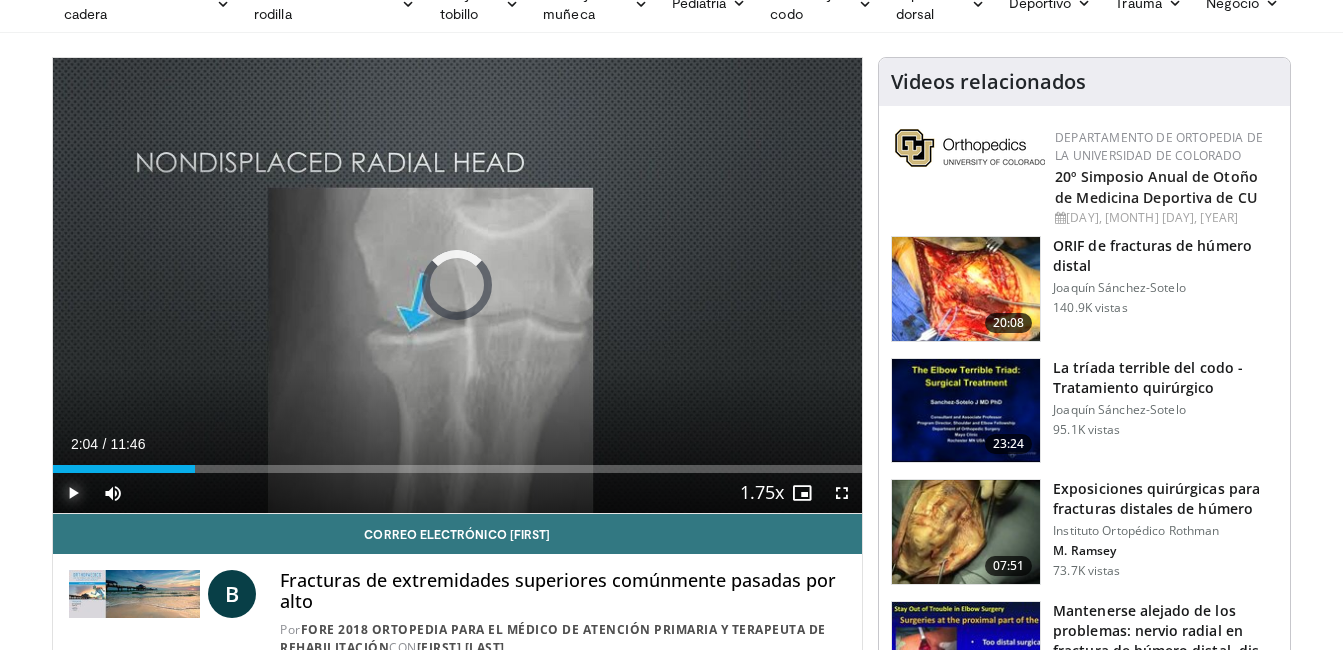 click at bounding box center [73, 493] 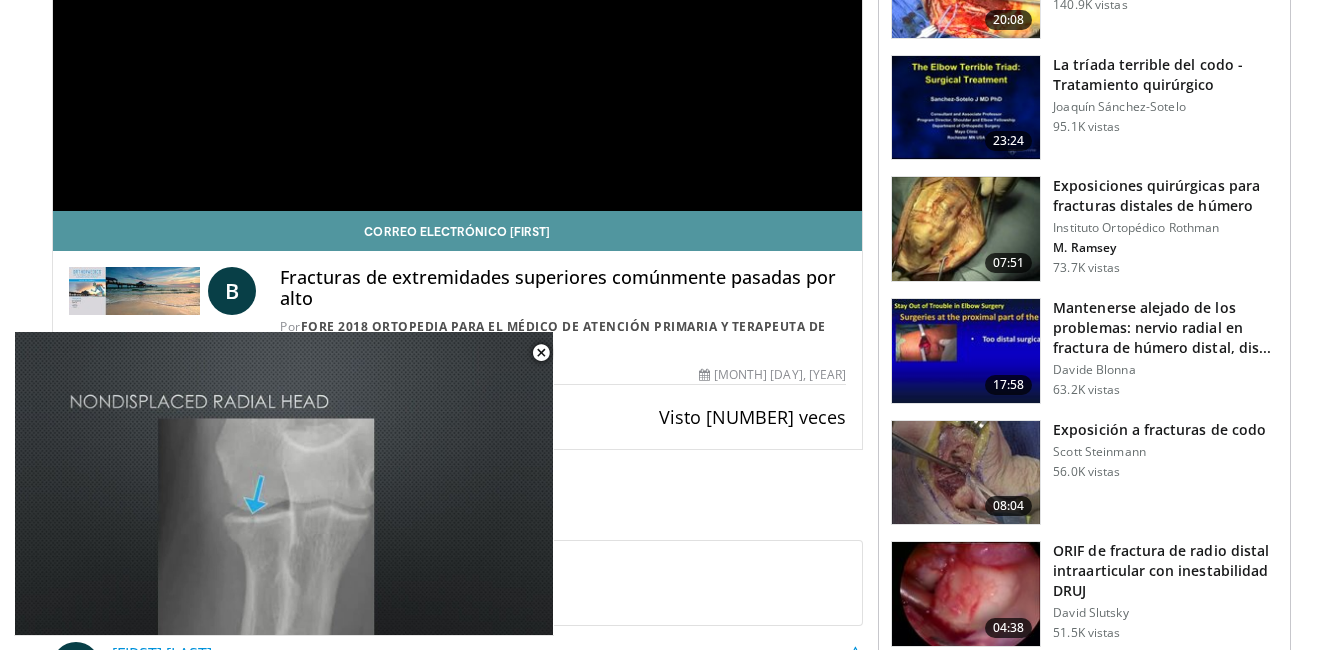 scroll, scrollTop: 400, scrollLeft: 0, axis: vertical 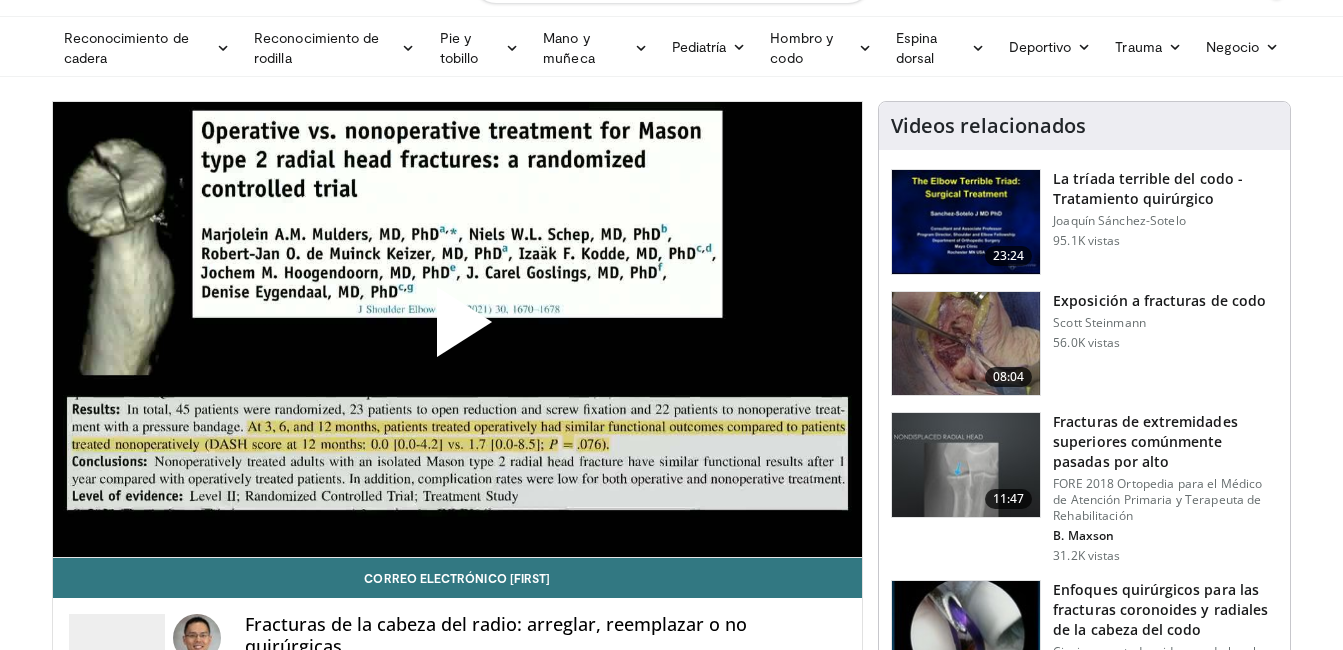 click at bounding box center (966, 344) 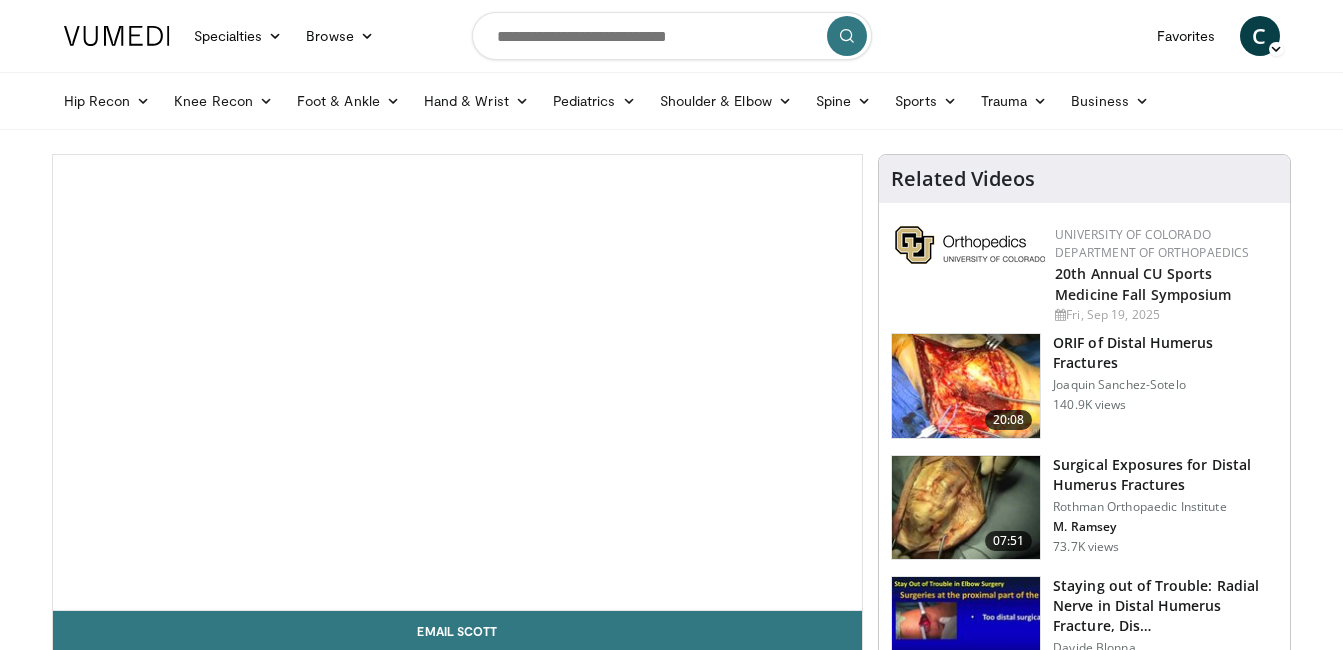 scroll, scrollTop: 0, scrollLeft: 0, axis: both 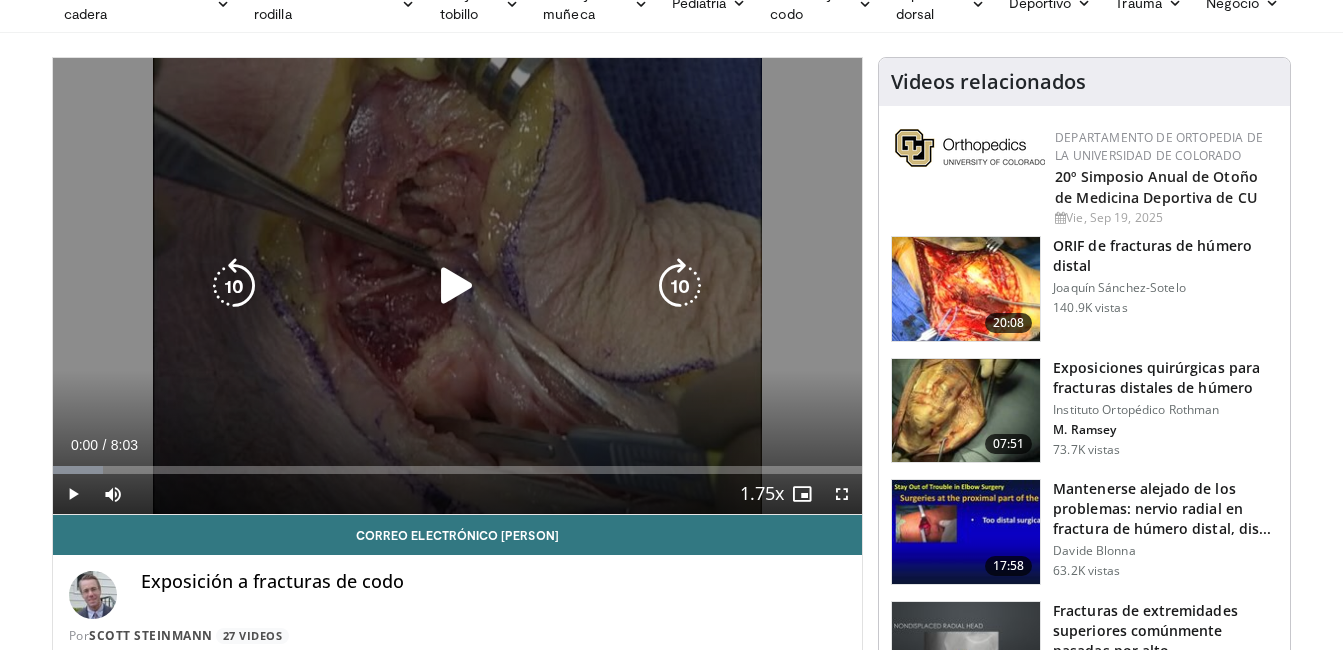 click at bounding box center (457, 286) 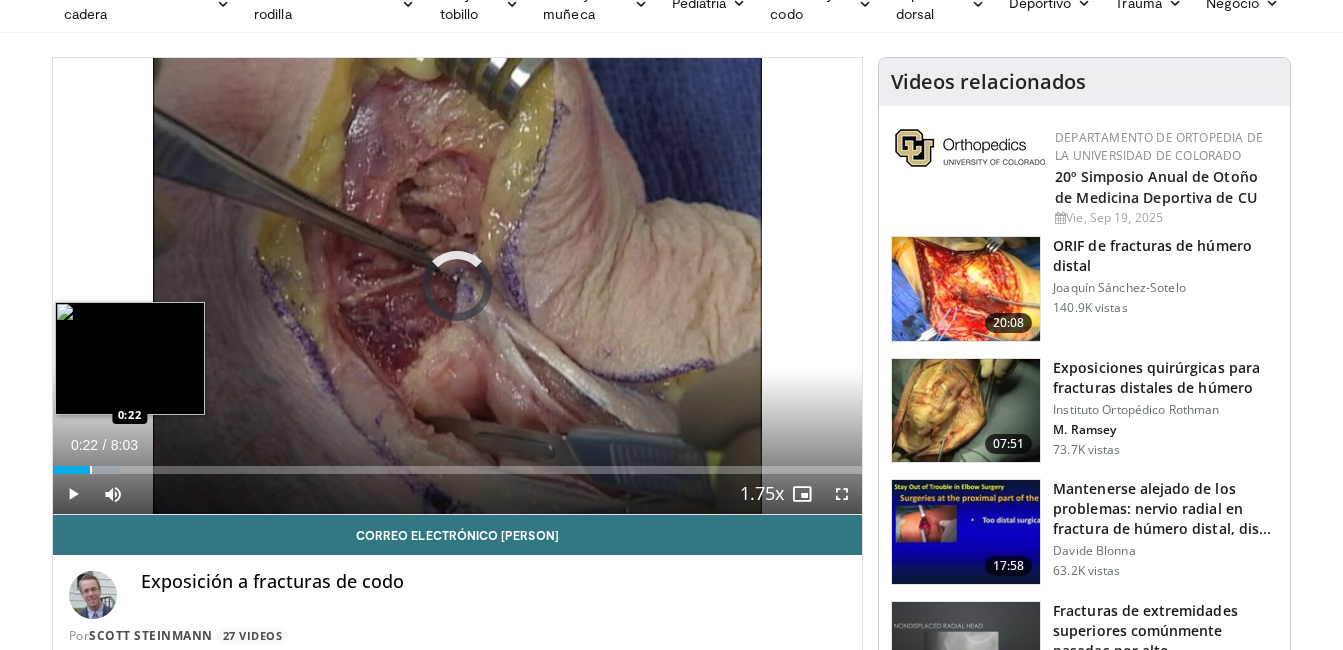 click on "Loaded : 8.21% 0:22 0:22" at bounding box center (458, 464) 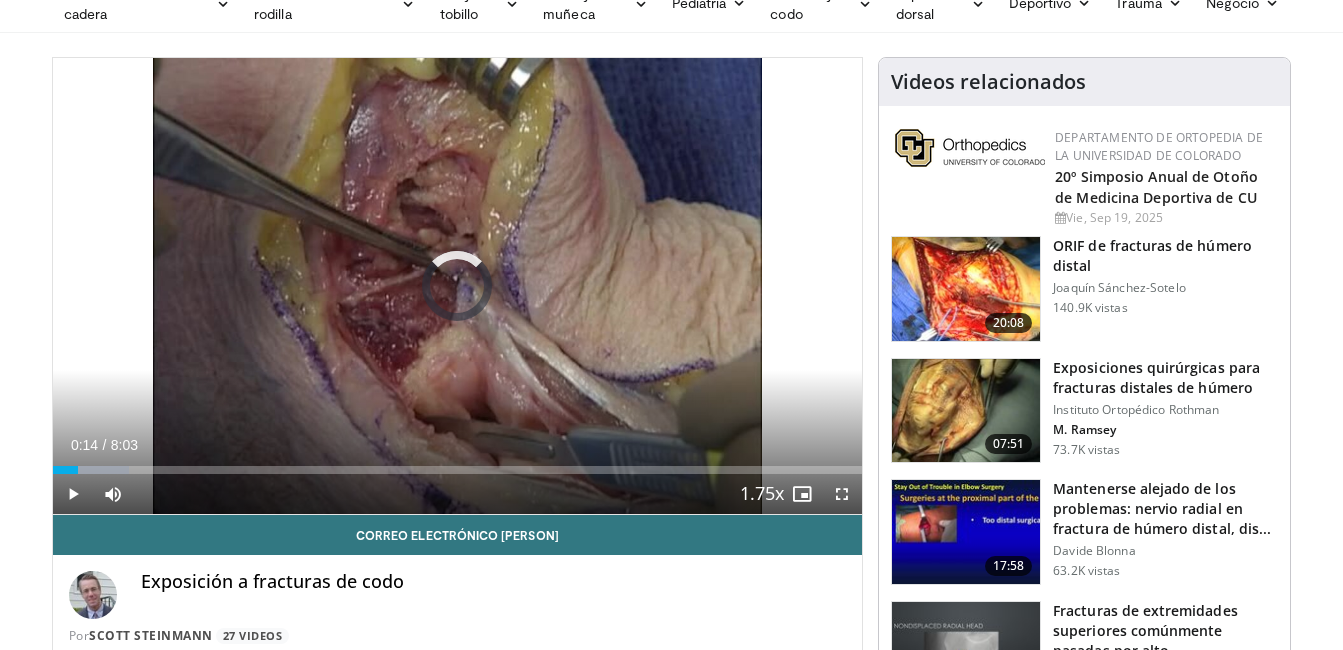 drag, startPoint x: 80, startPoint y: 464, endPoint x: 47, endPoint y: 465, distance: 33.01515 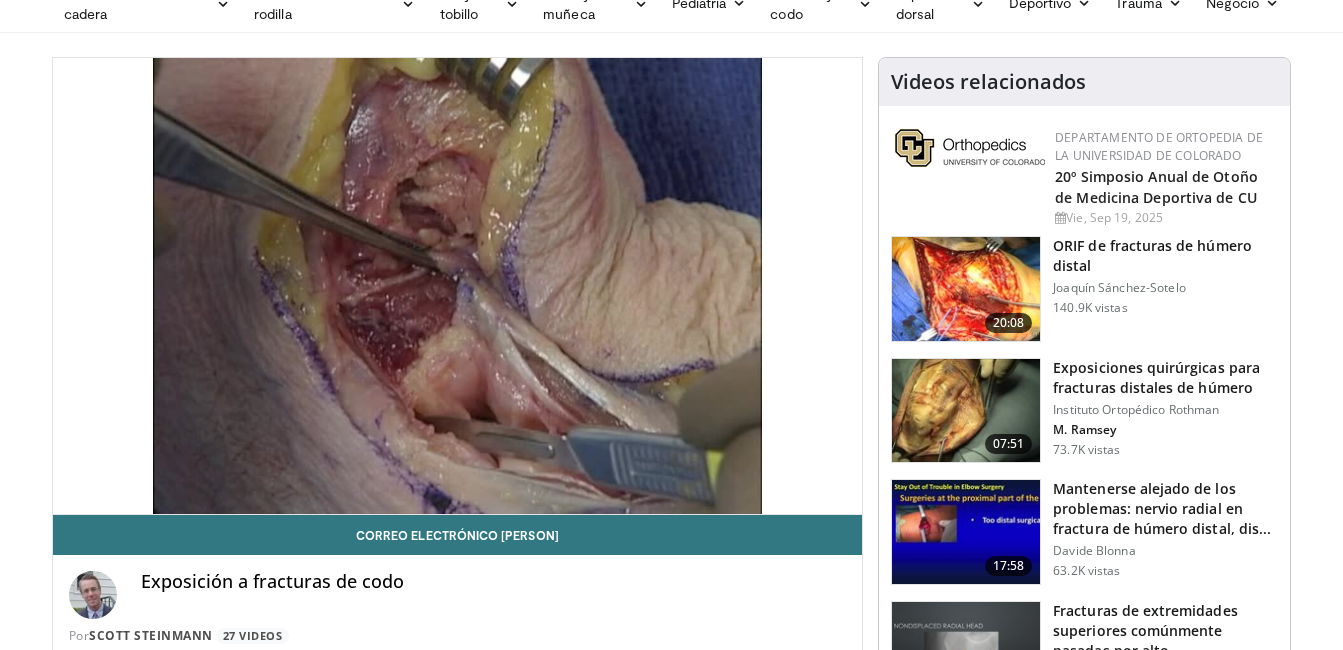click on "**********" at bounding box center (458, 286) 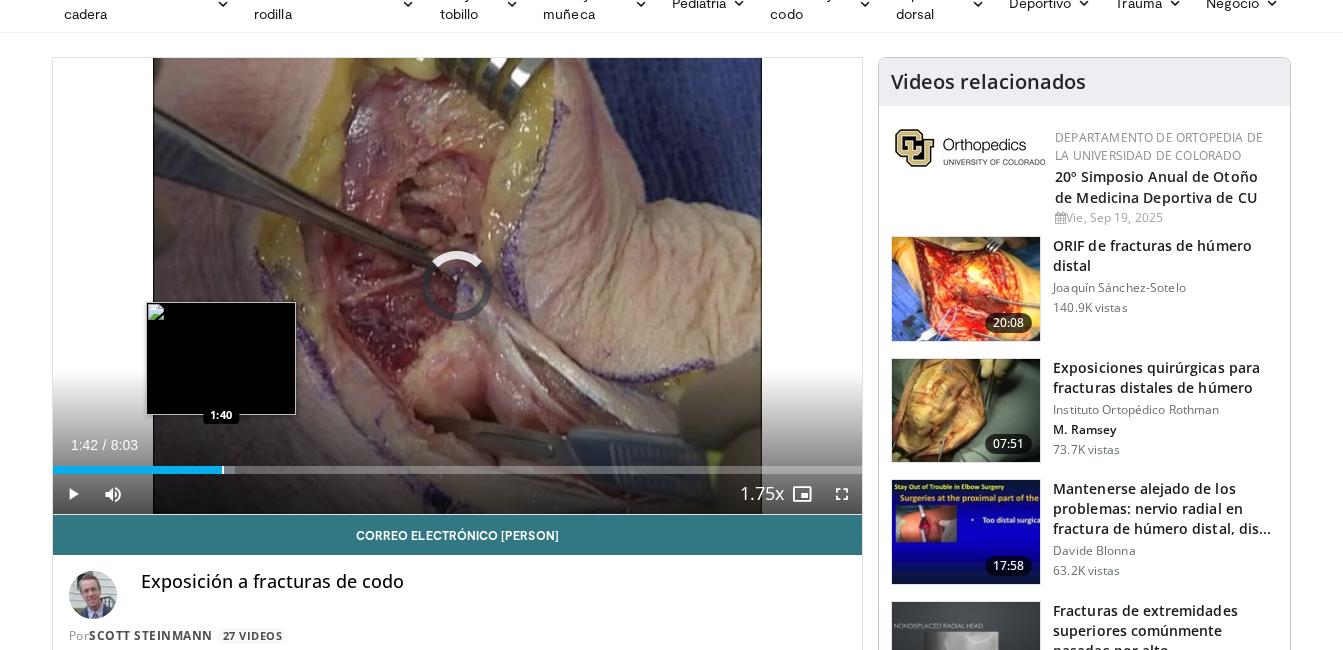 click at bounding box center (153, 470) 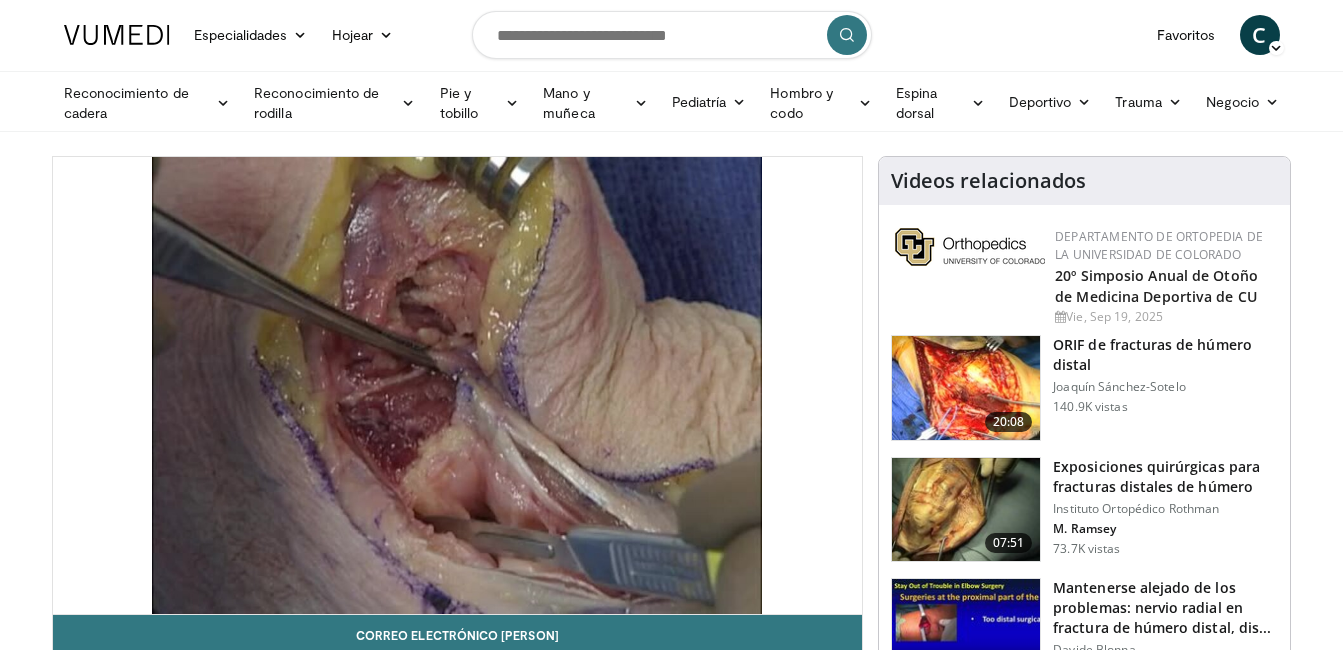 scroll, scrollTop: 200, scrollLeft: 0, axis: vertical 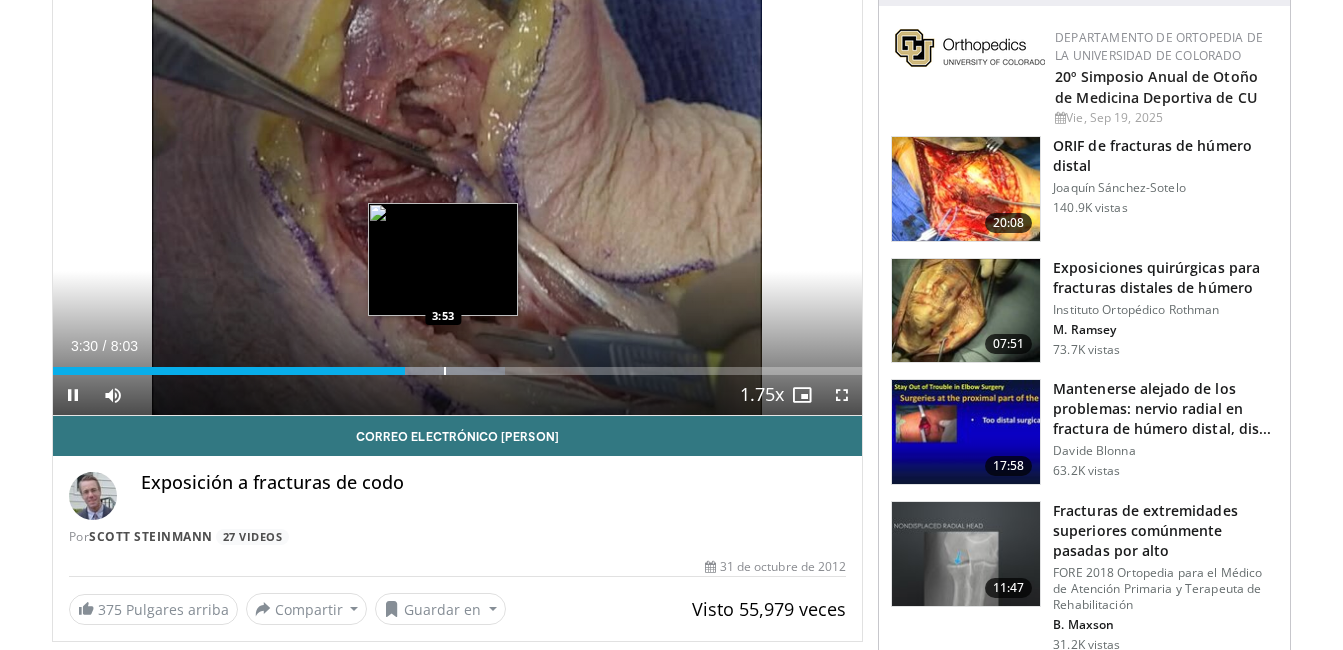 click at bounding box center [445, 371] 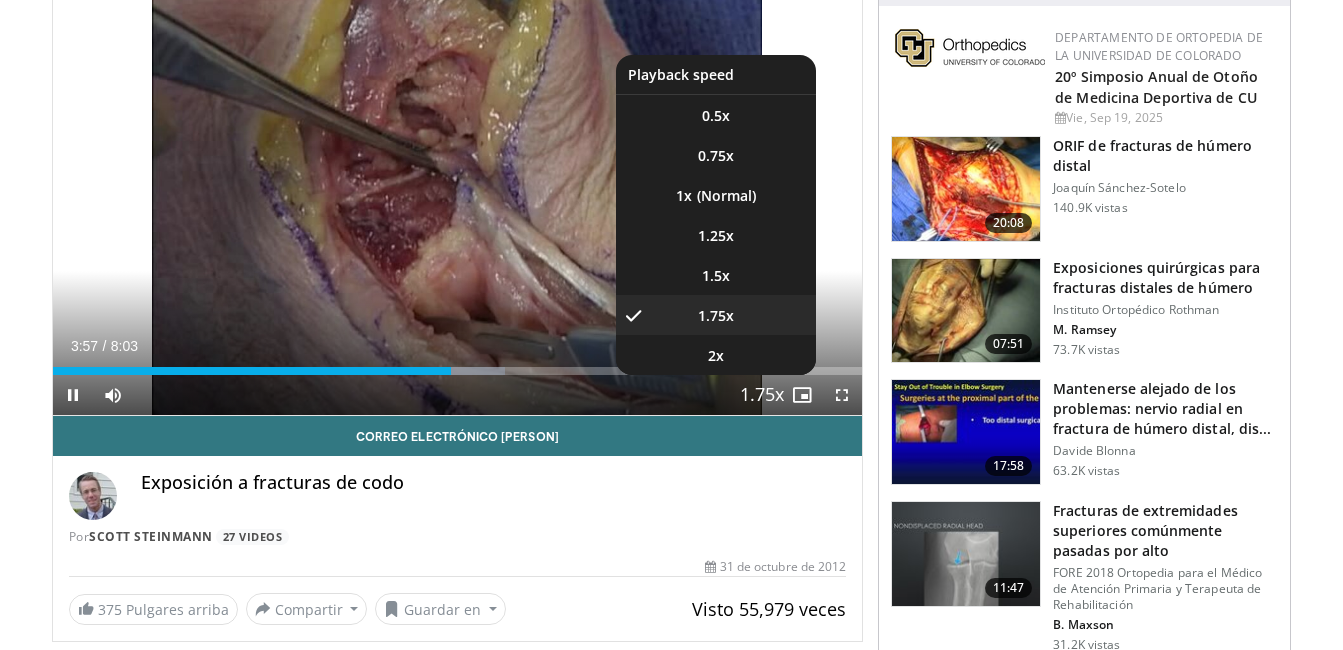click at bounding box center (762, 396) 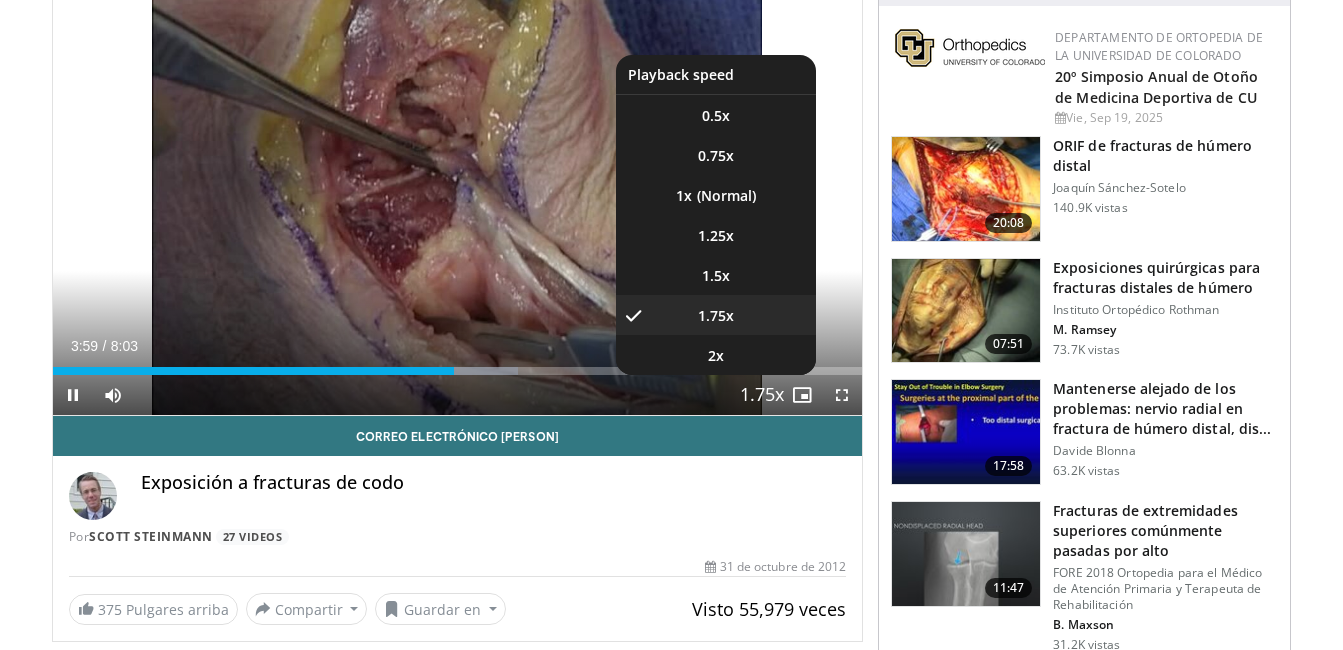 click at bounding box center [762, 396] 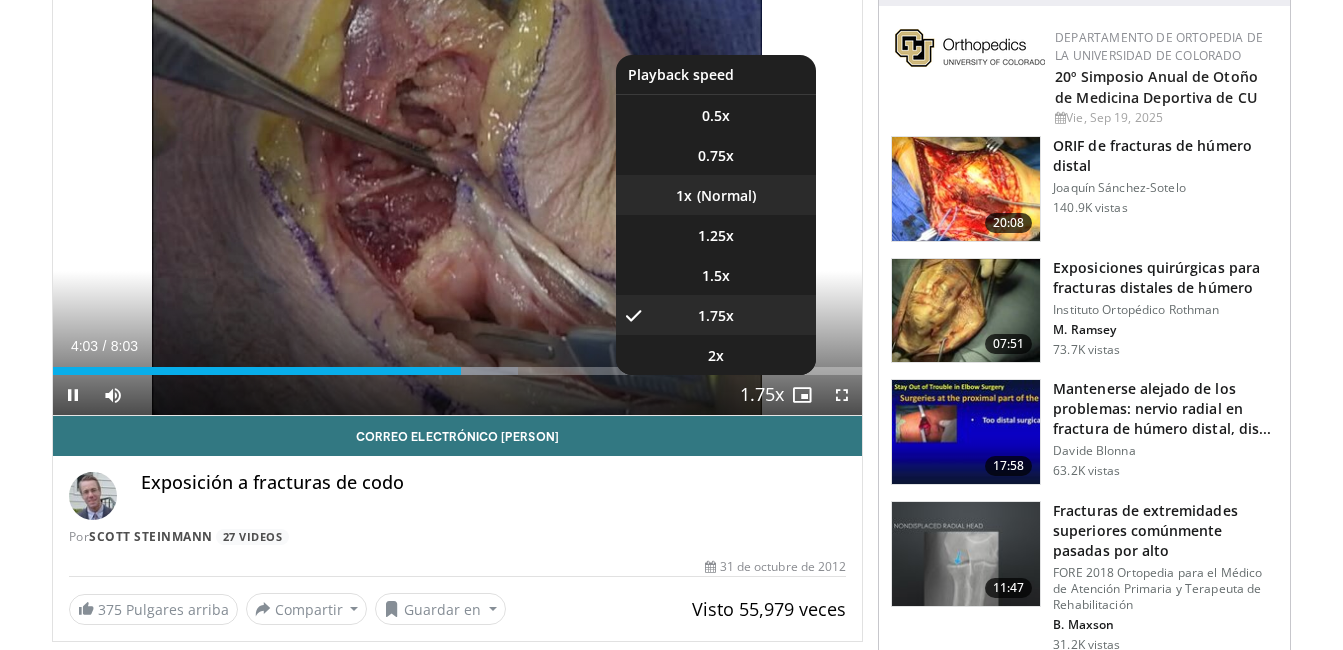 click on "1x" at bounding box center [716, 195] 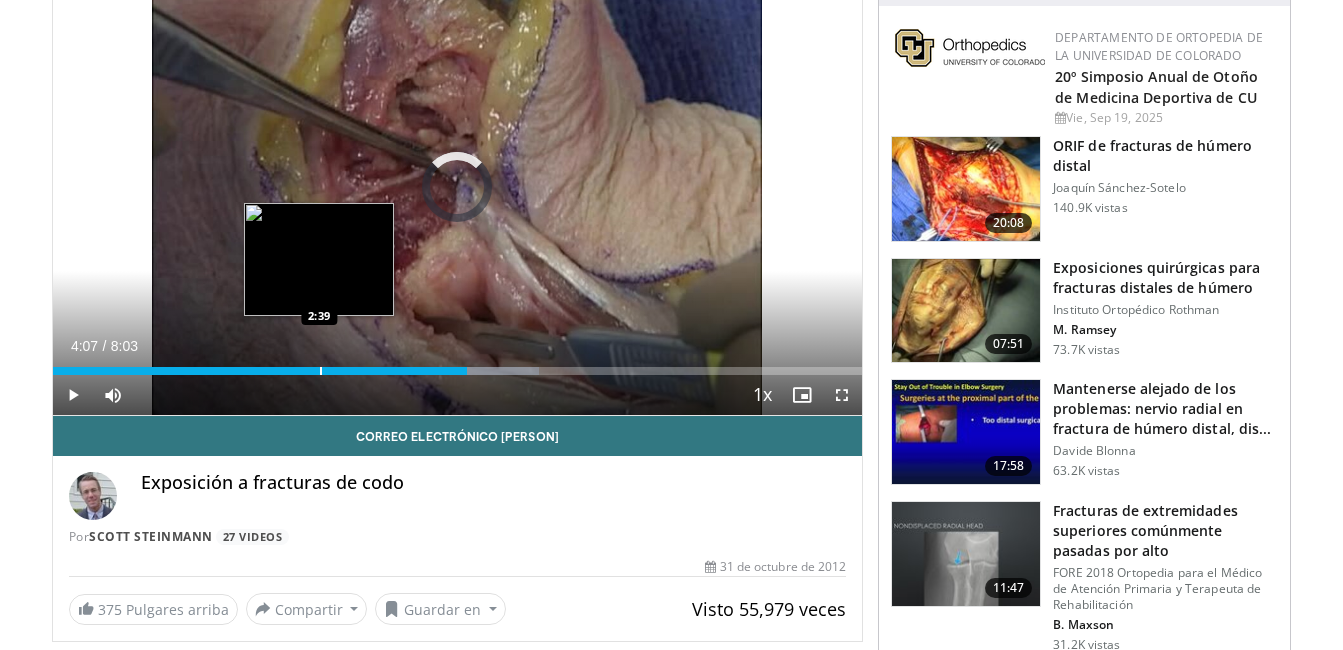 click at bounding box center [321, 371] 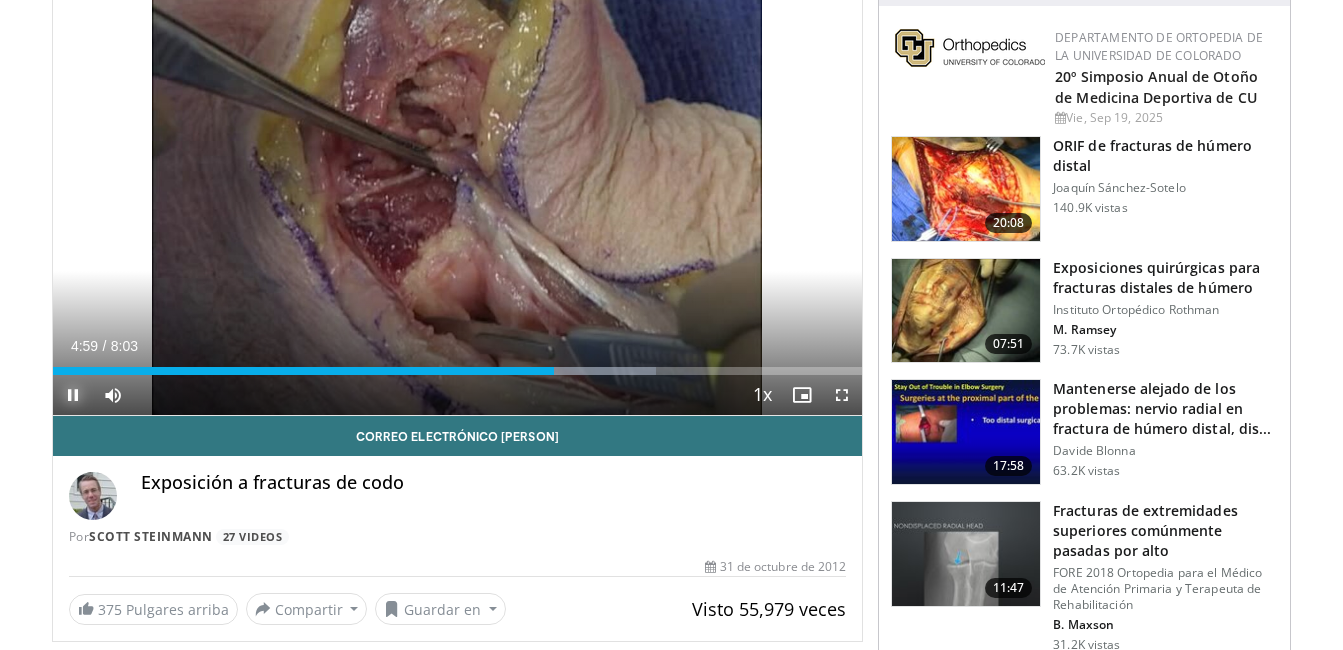 click at bounding box center [73, 395] 